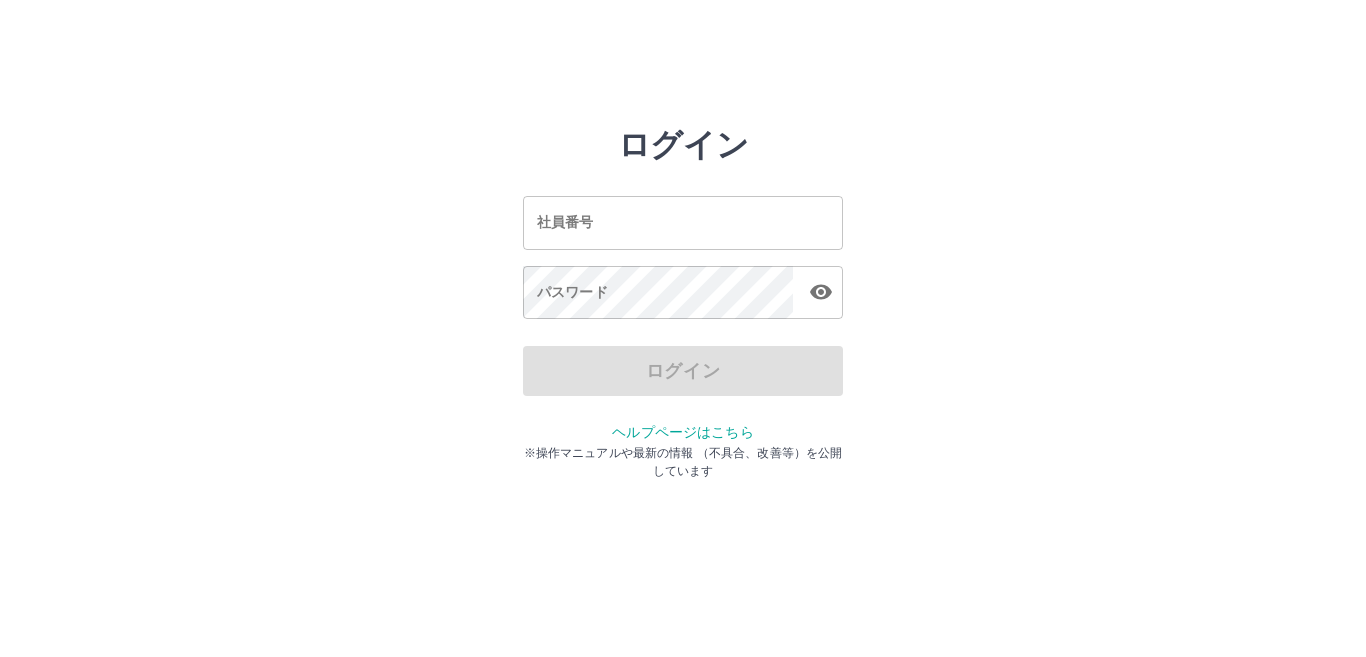 scroll, scrollTop: 0, scrollLeft: 0, axis: both 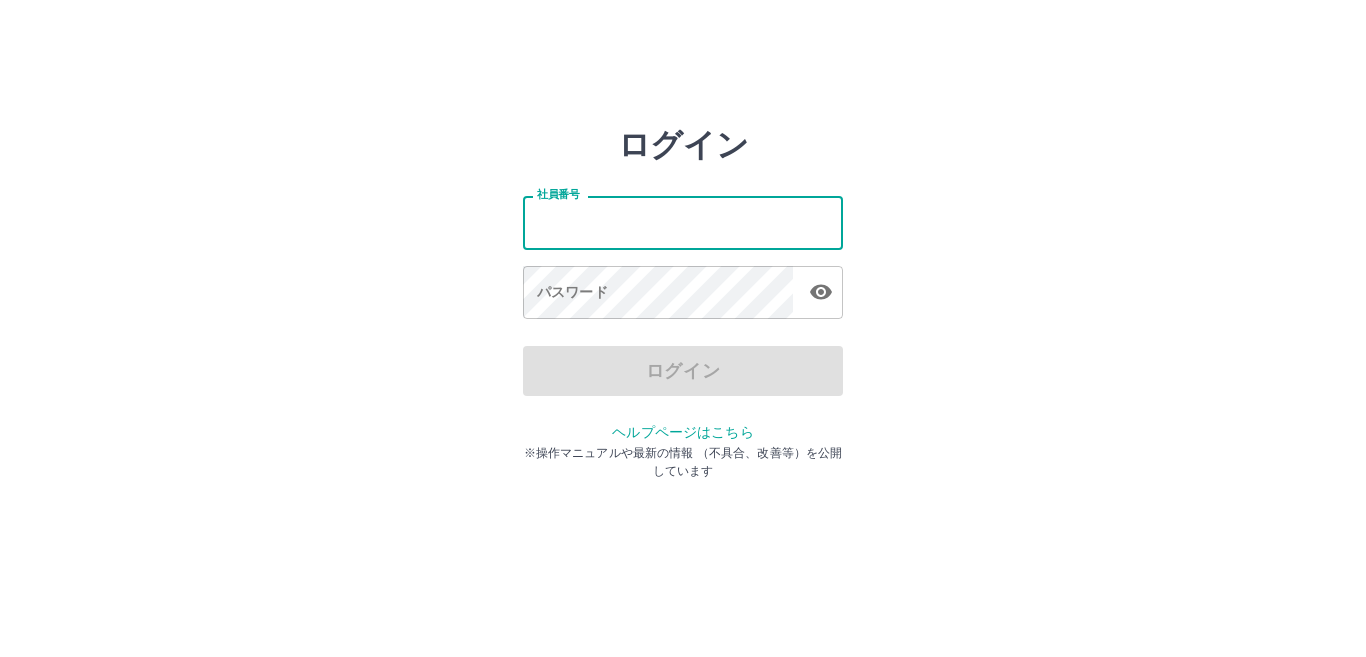 click on "社員番号" at bounding box center (683, 222) 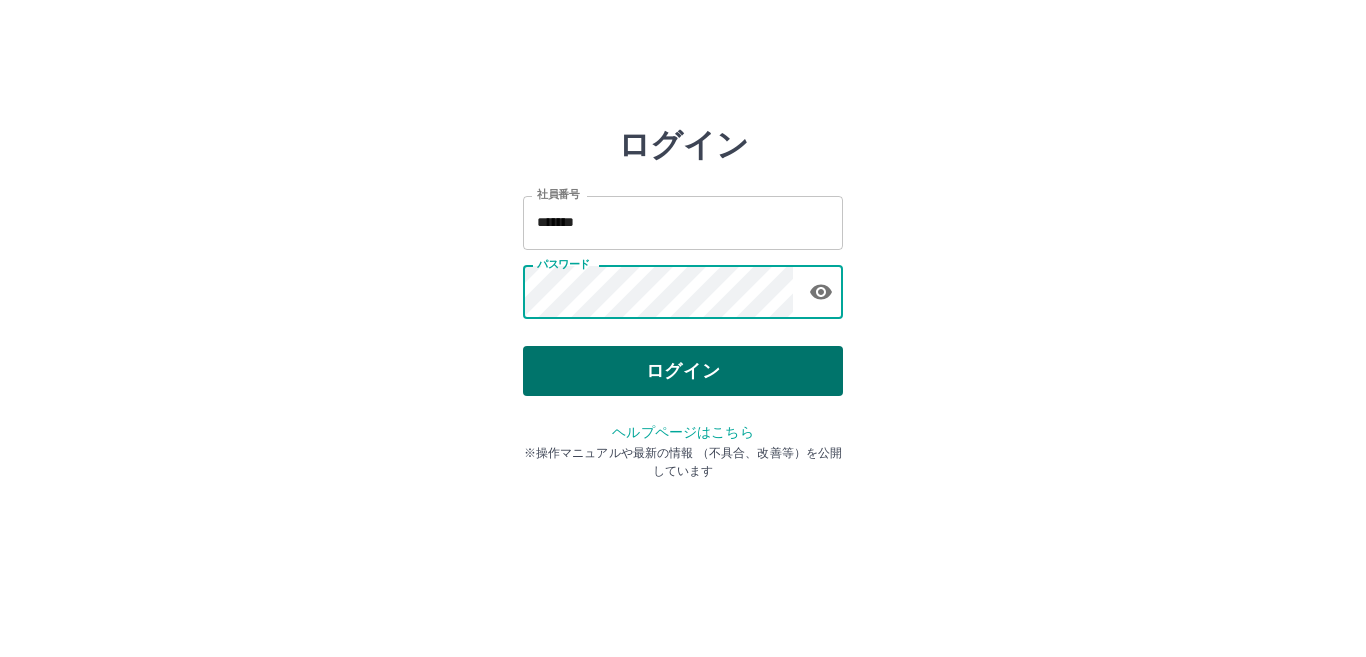 click on "ログイン" at bounding box center [683, 371] 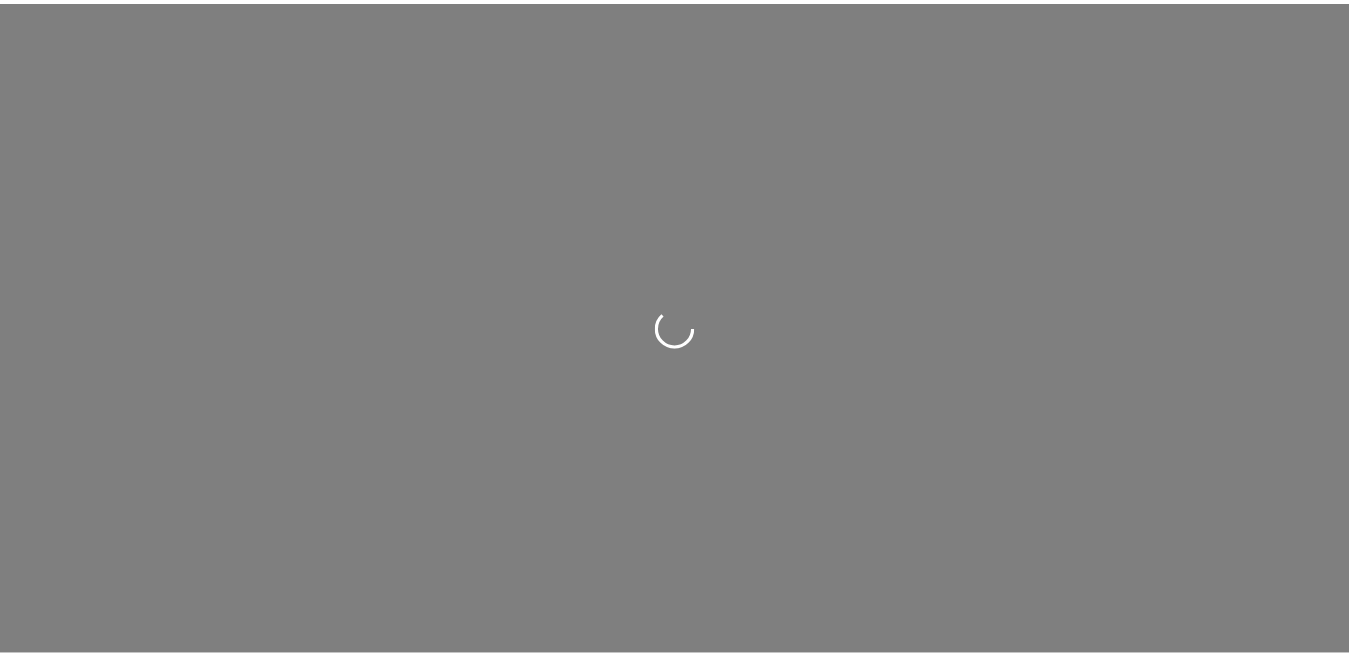 scroll, scrollTop: 0, scrollLeft: 0, axis: both 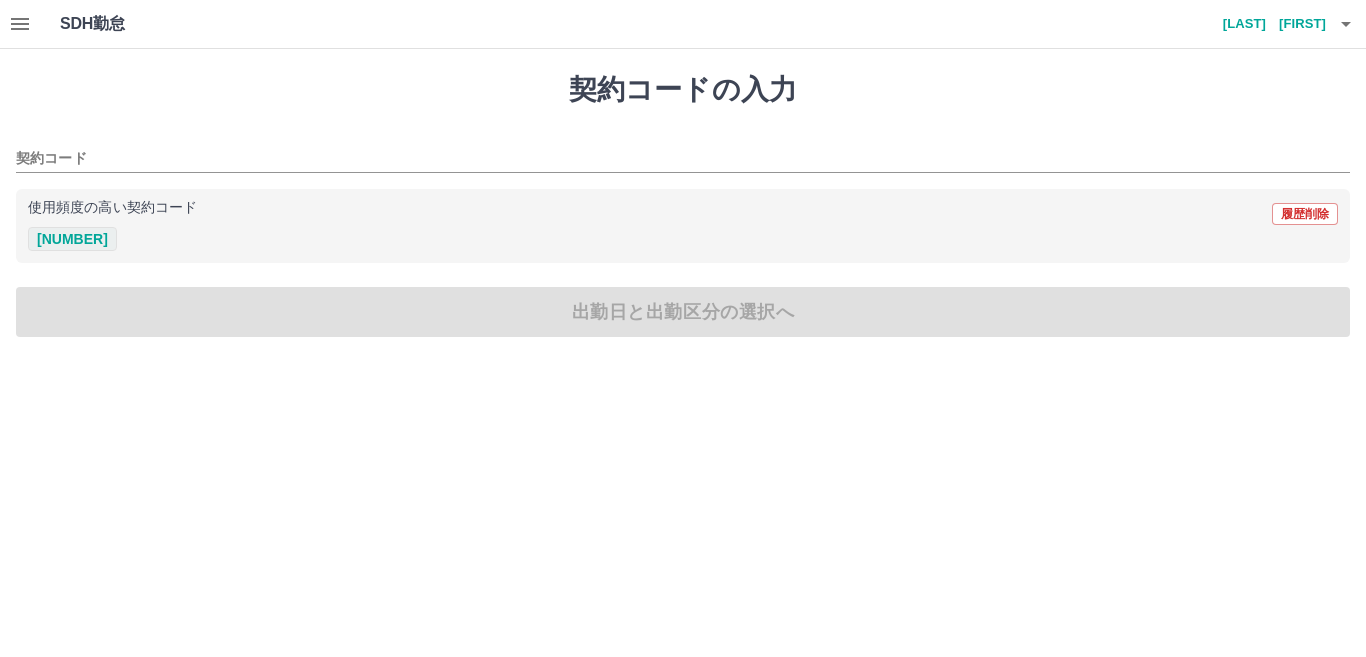 click on "[NUMBER]" at bounding box center [72, 239] 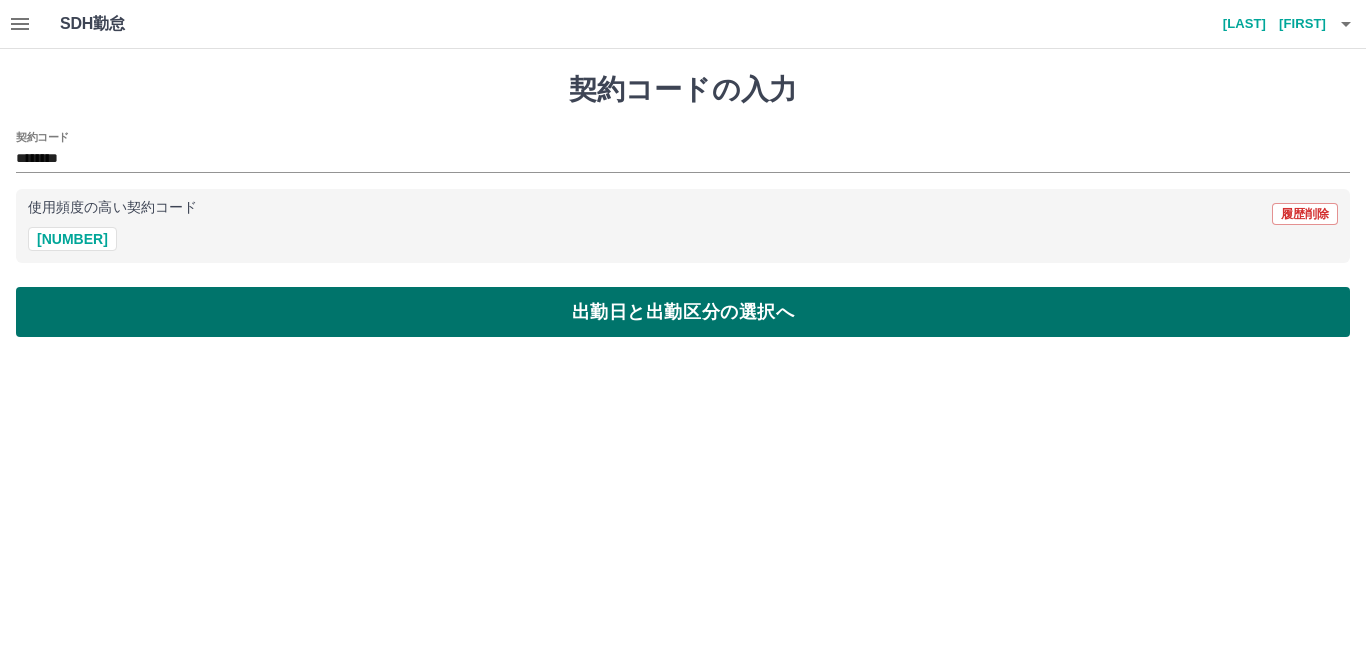 click on "出勤日と出勤区分の選択へ" at bounding box center [683, 312] 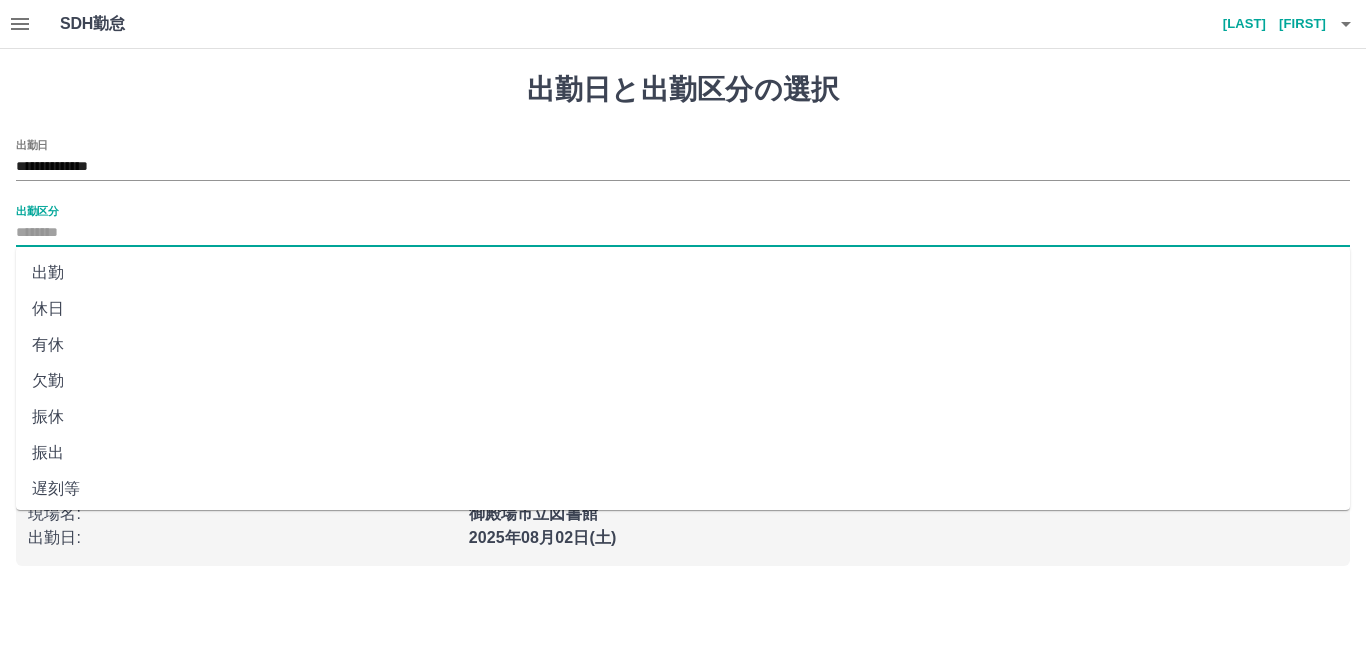 click on "出勤区分" at bounding box center [683, 233] 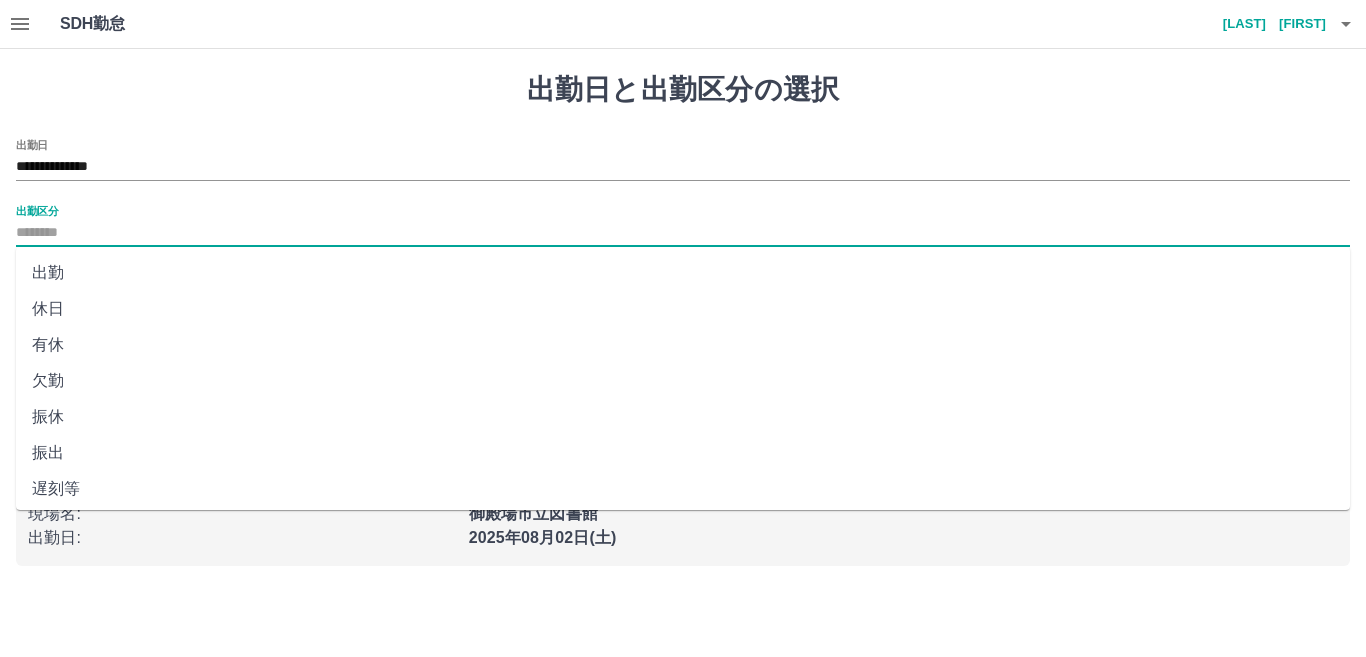 click on "出勤" at bounding box center (683, 273) 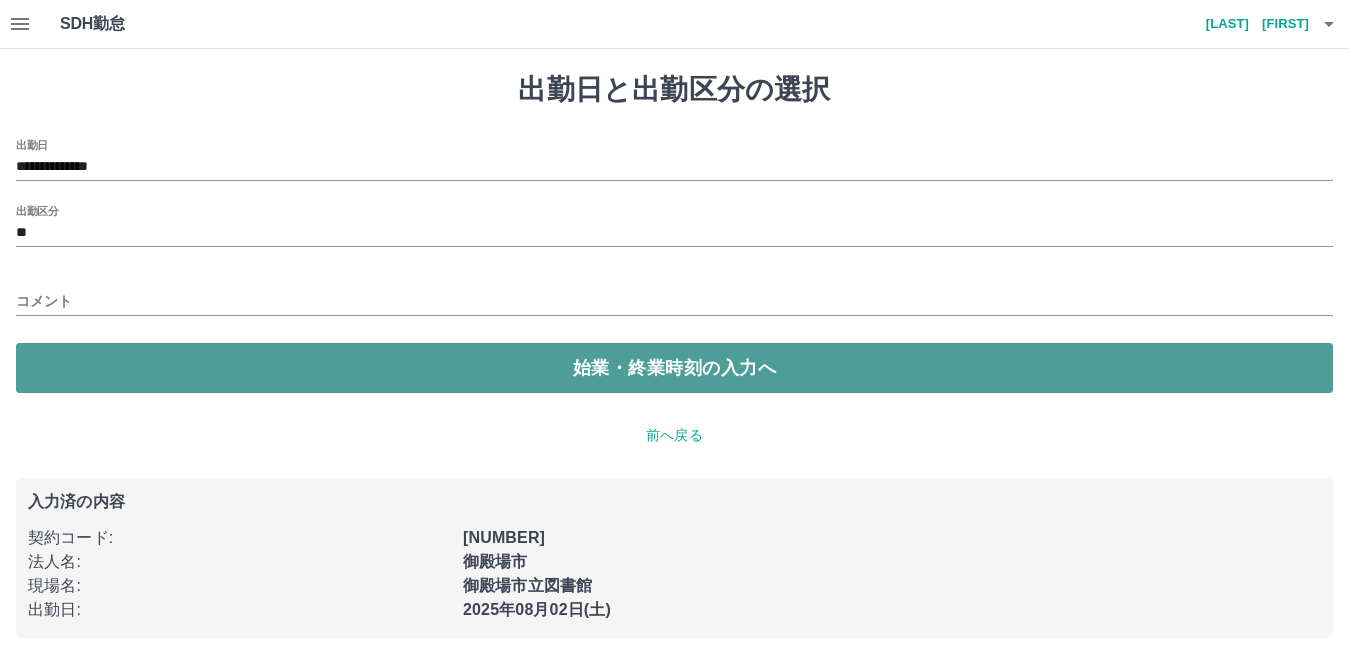 click on "始業・終業時刻の入力へ" at bounding box center [674, 368] 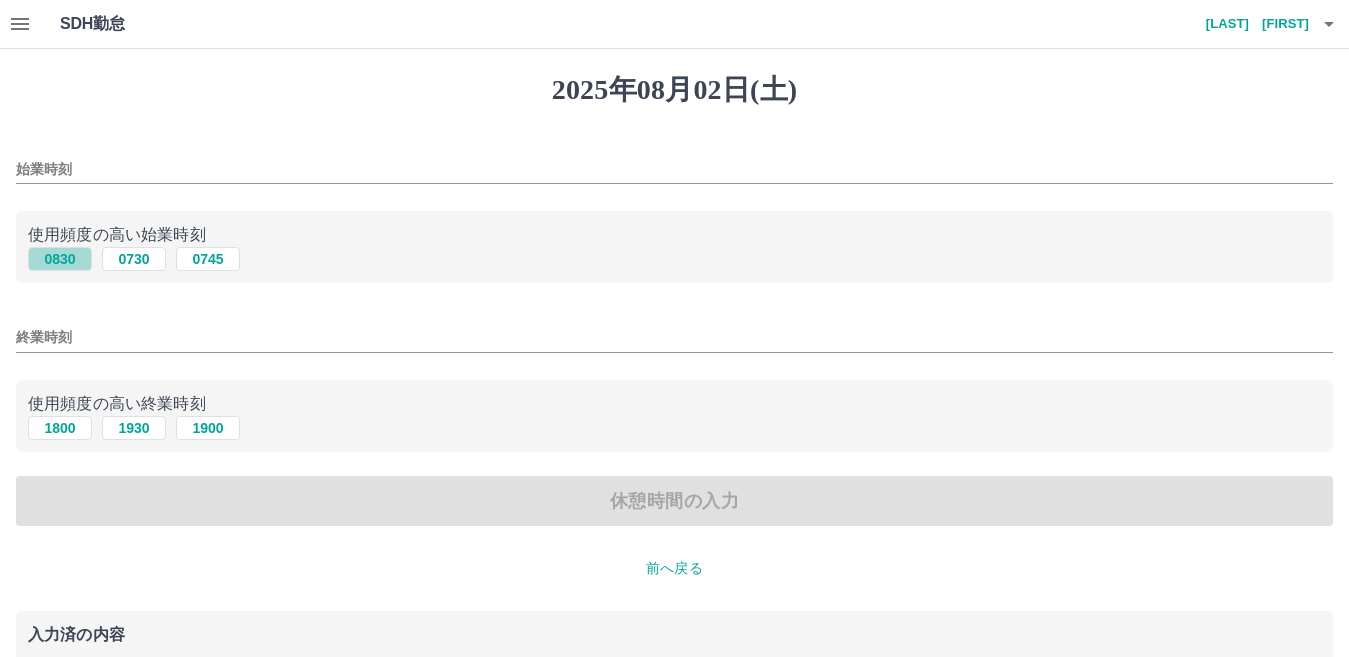 click on "0830" at bounding box center (60, 259) 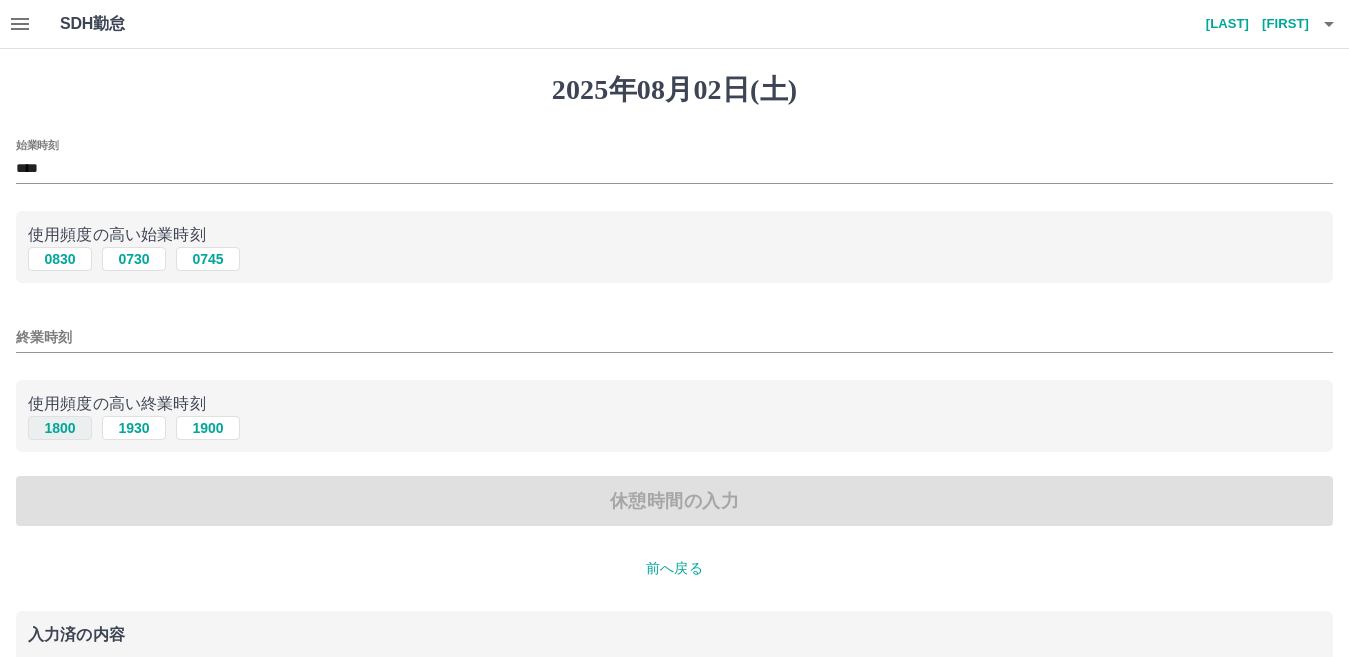 click on "1800" at bounding box center (60, 428) 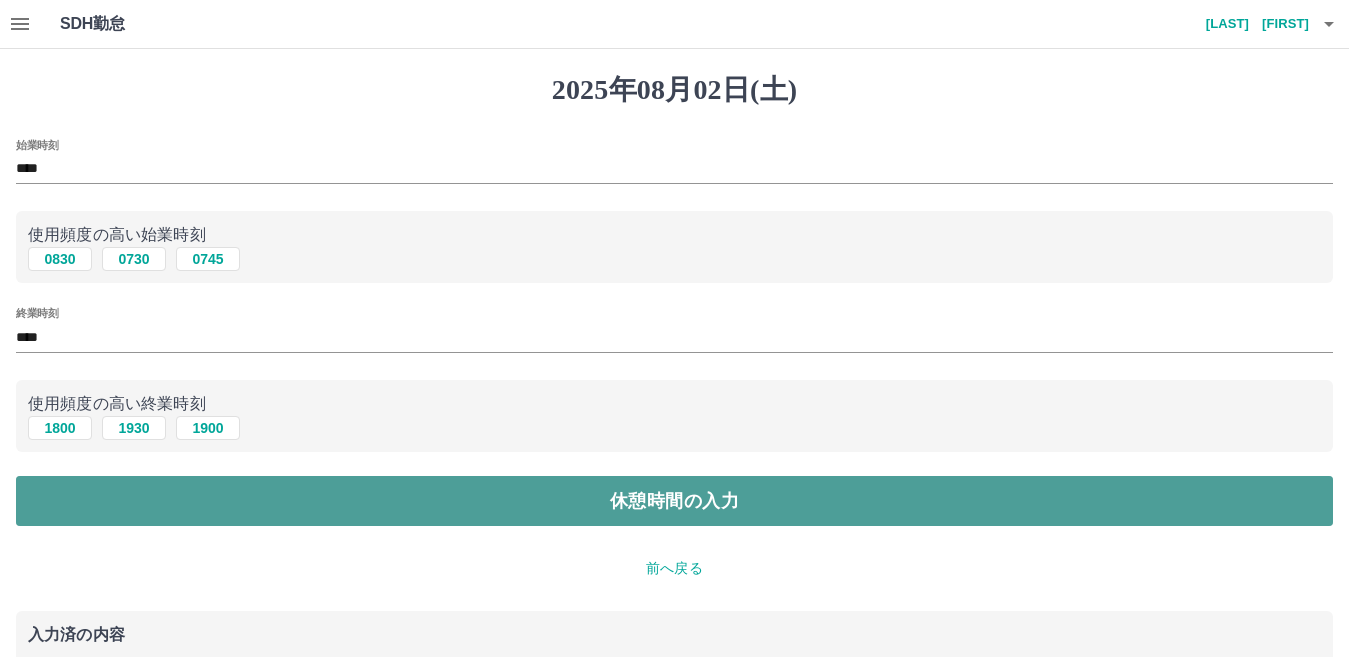 click on "休憩時間の入力" at bounding box center [674, 501] 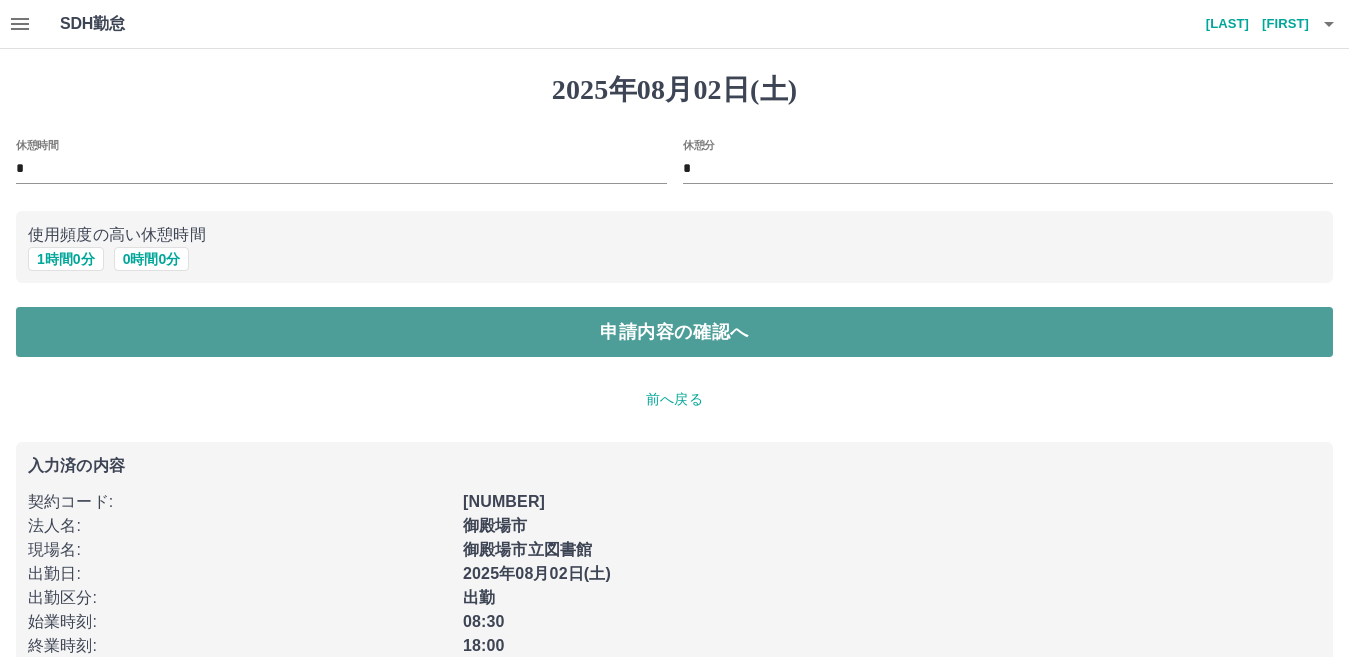 click on "申請内容の確認へ" at bounding box center [674, 332] 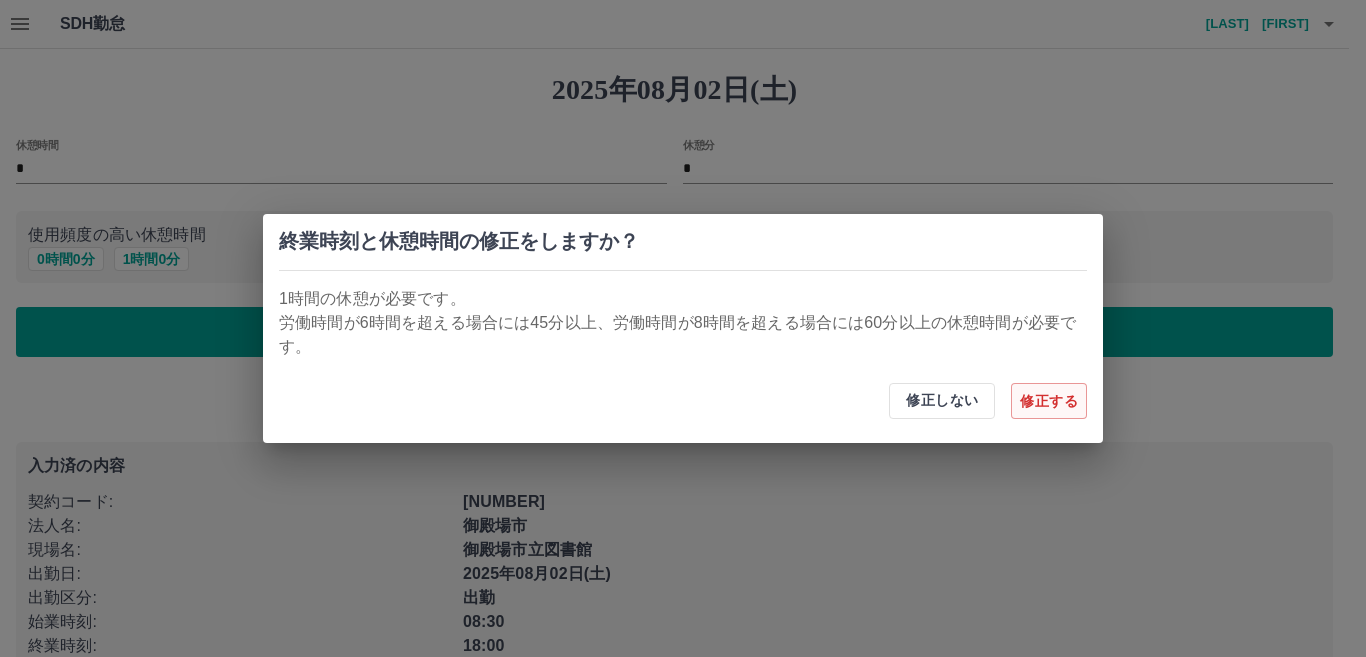 click on "修正する" at bounding box center (1049, 401) 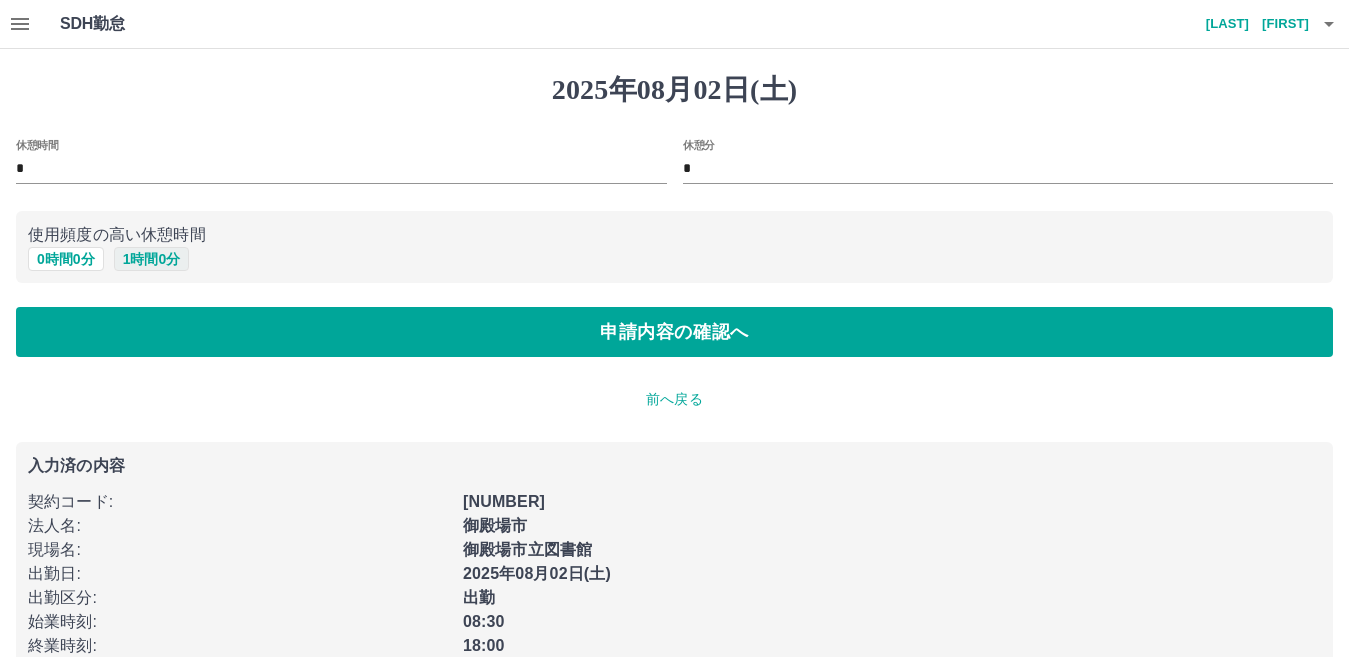 click on "1 時間 0 分" at bounding box center (152, 259) 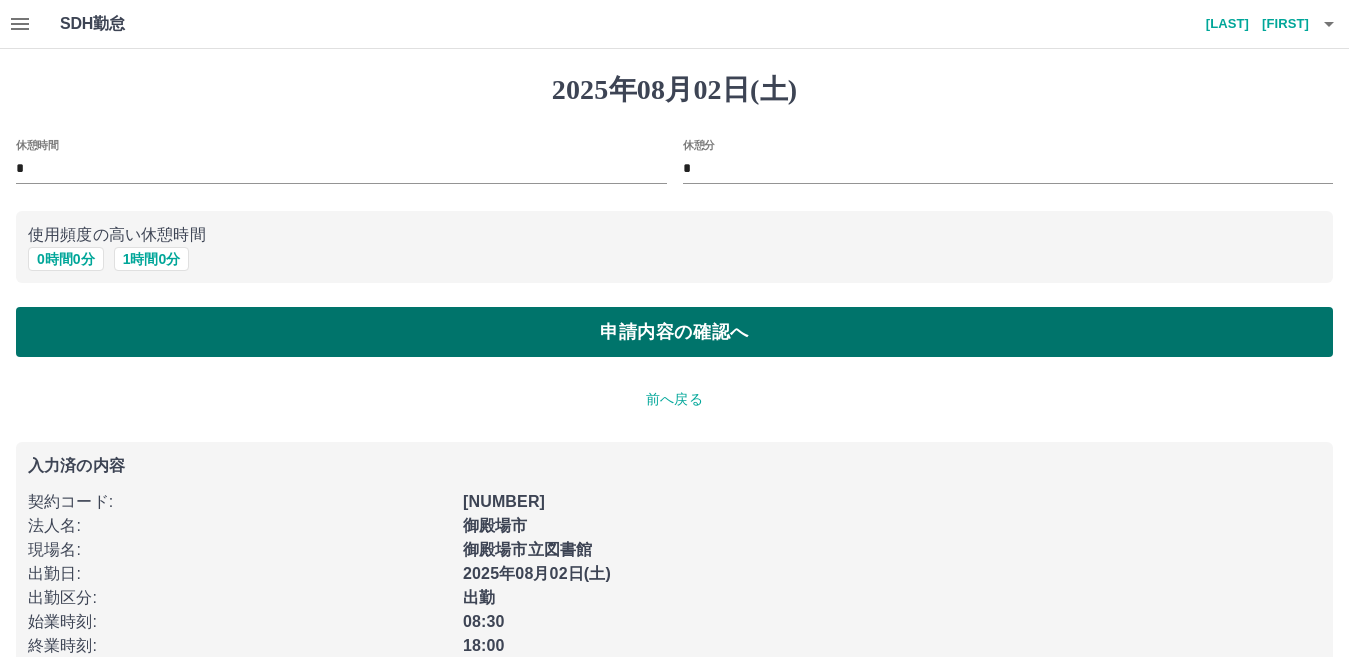click on "申請内容の確認へ" at bounding box center (674, 332) 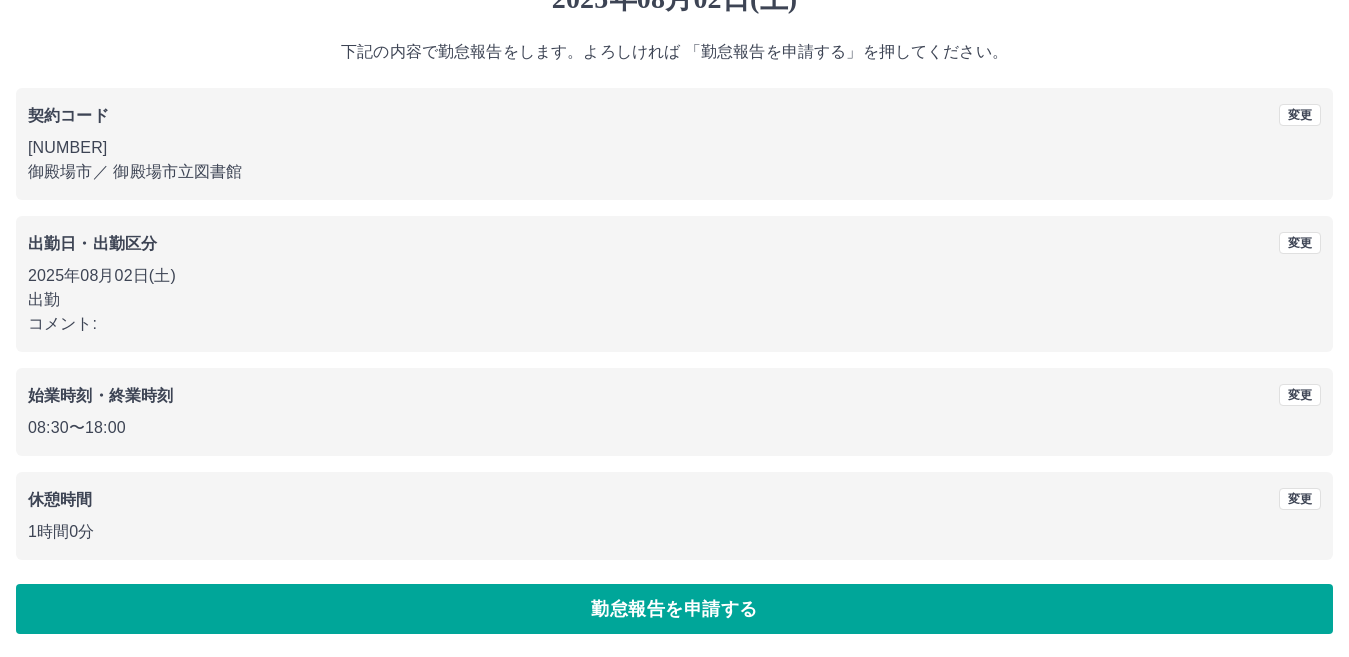 scroll, scrollTop: 92, scrollLeft: 0, axis: vertical 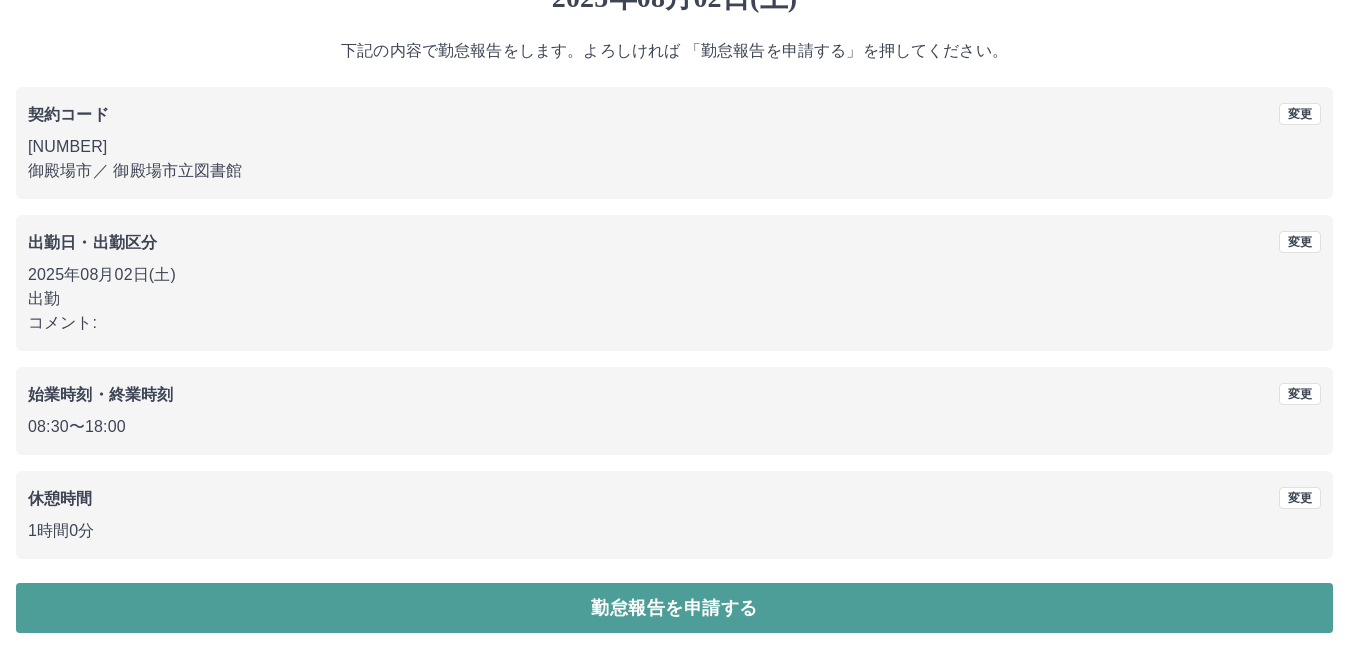 click on "勤怠報告を申請する" at bounding box center [674, 608] 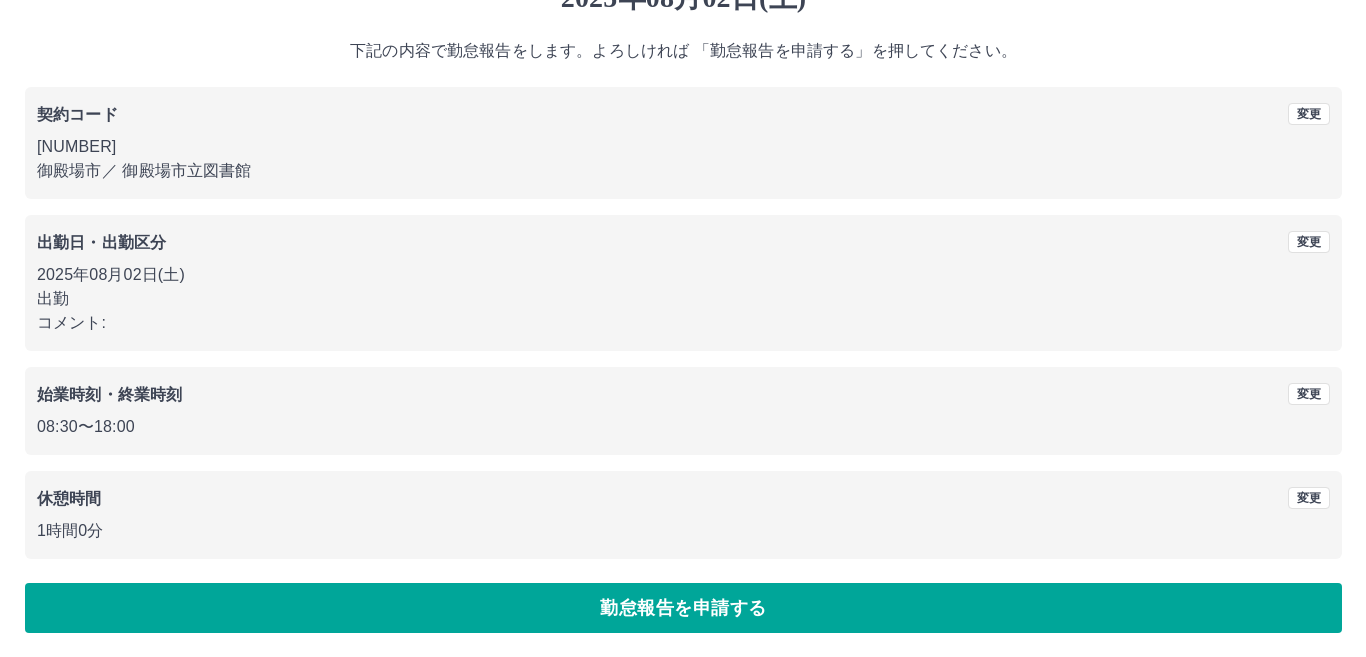 scroll, scrollTop: 0, scrollLeft: 0, axis: both 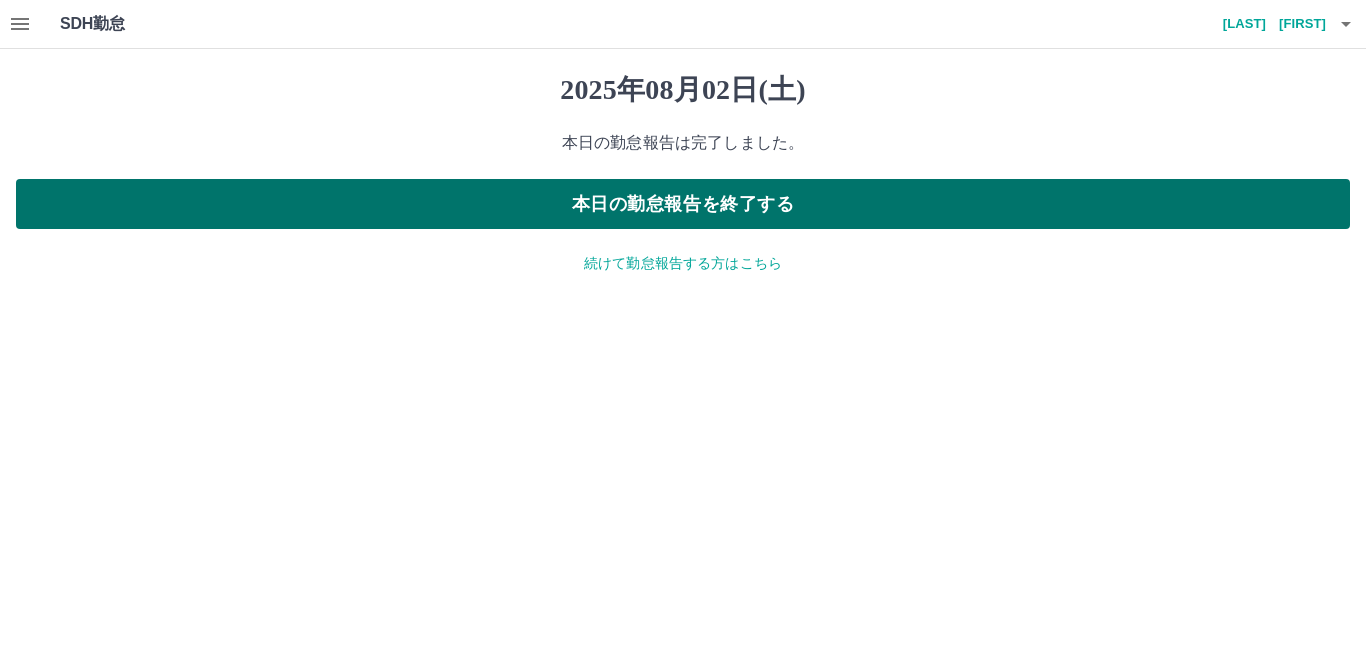 click on "本日の勤怠報告を終了する" at bounding box center (683, 204) 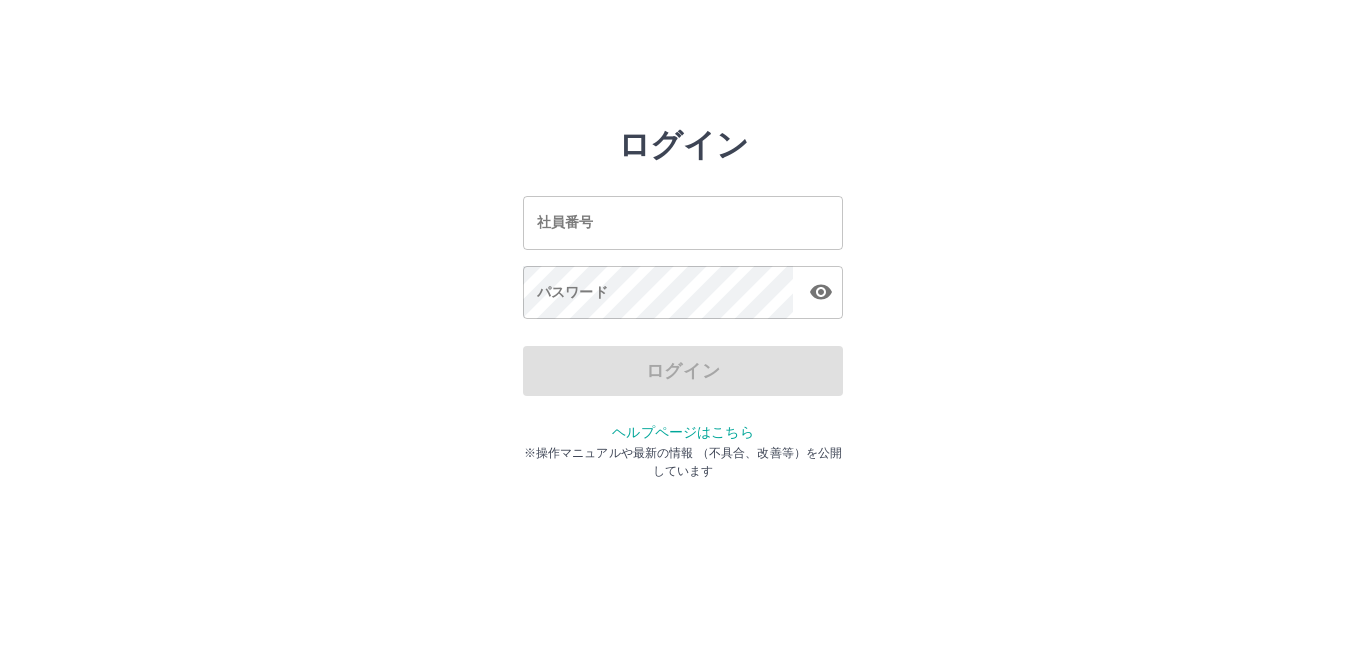 scroll, scrollTop: 0, scrollLeft: 0, axis: both 